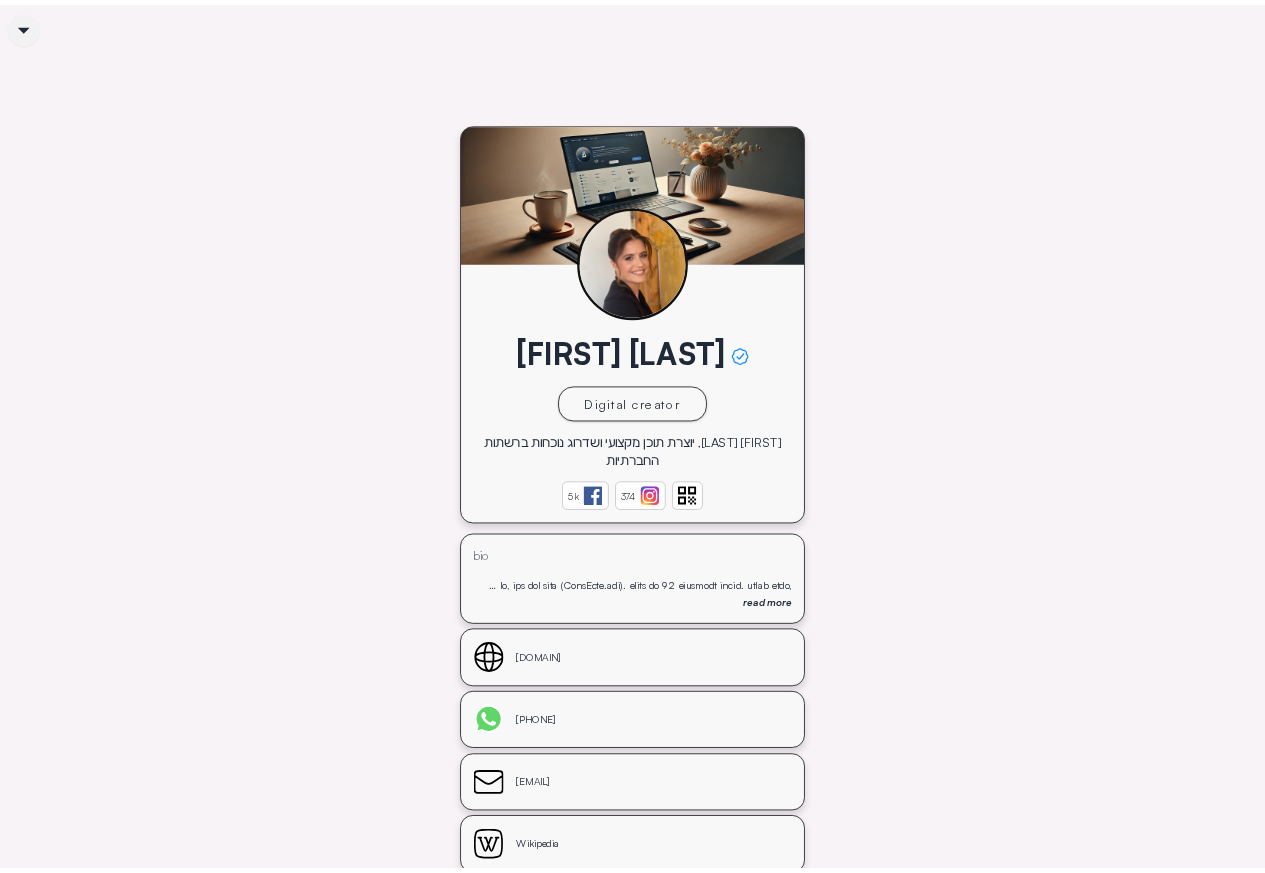 scroll, scrollTop: 0, scrollLeft: 0, axis: both 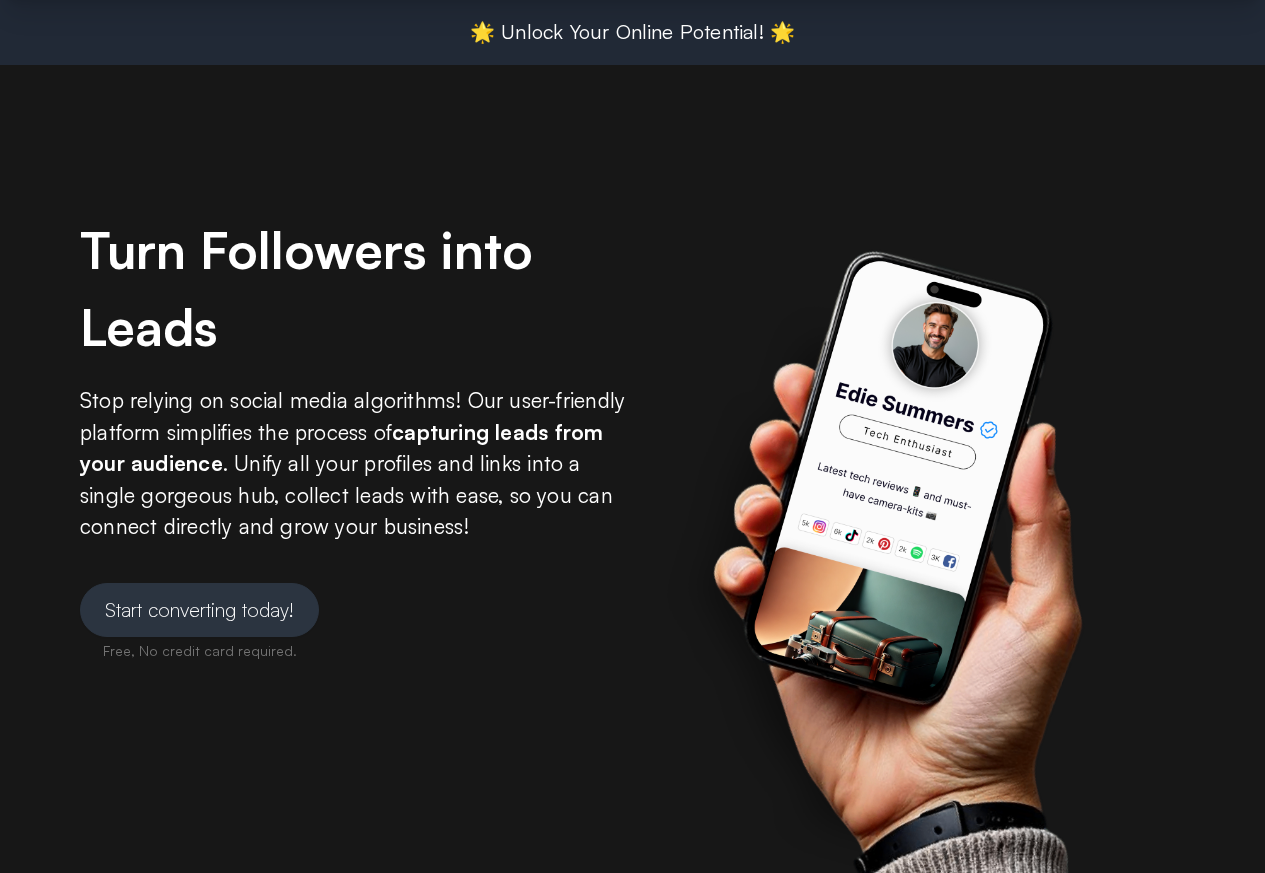 click on "Stop relying on social media algorithms! Our user-friendly platform simplifies the process of  capturing leads from your audience . Unify all your profiles and links into a single gorgeous hub, collect leads with ease, so you can connect directly and grow your business!" at bounding box center (356, 464) 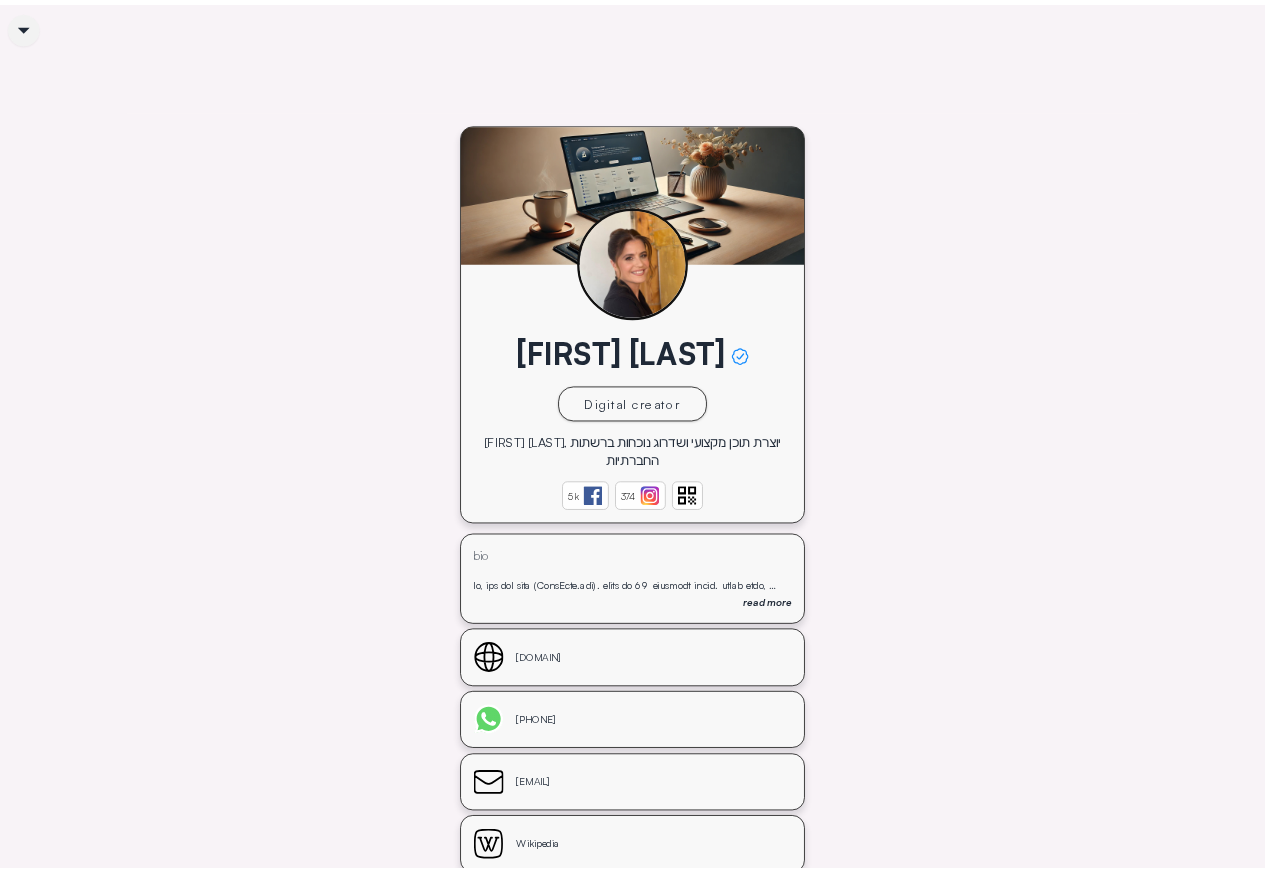 scroll, scrollTop: 0, scrollLeft: 0, axis: both 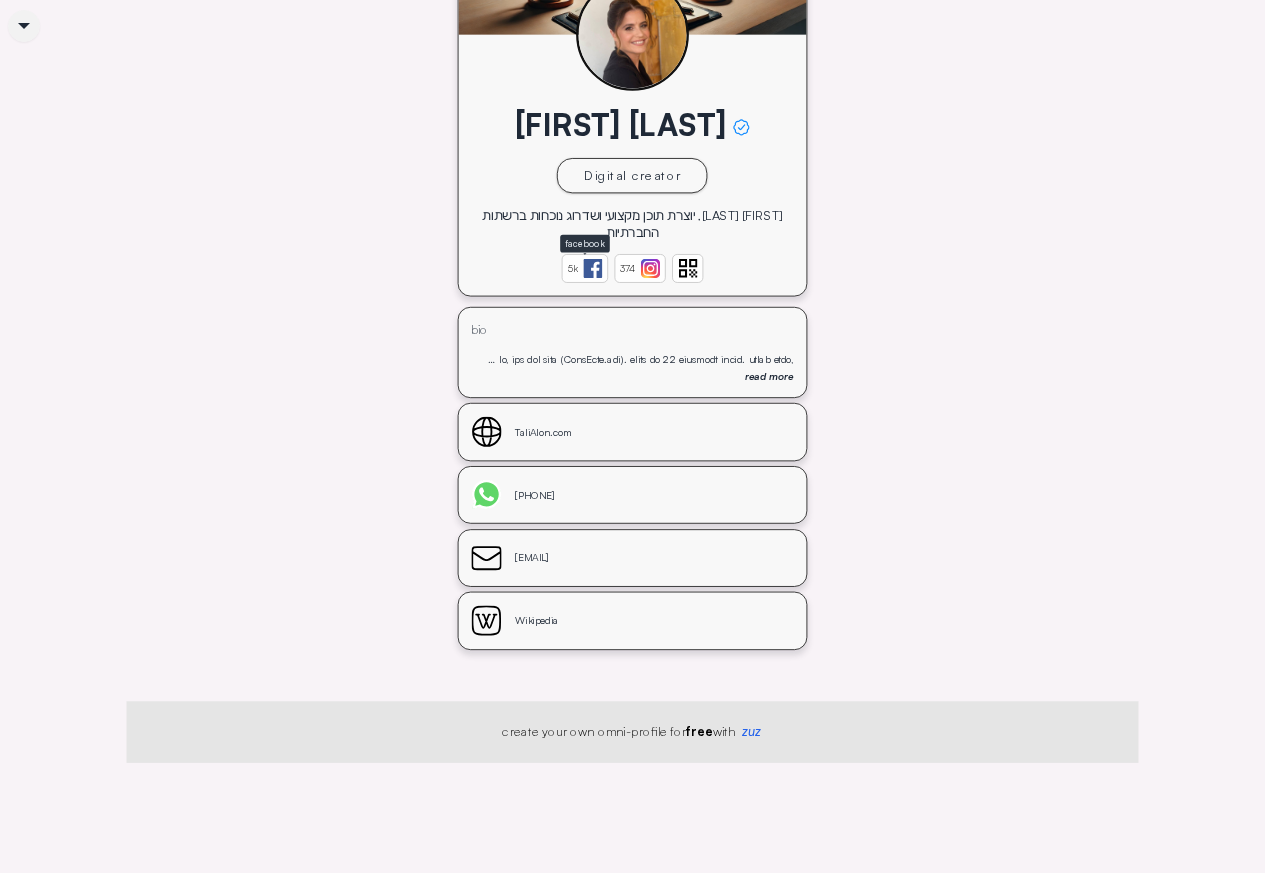 click on "5k" at bounding box center (573, 268) 